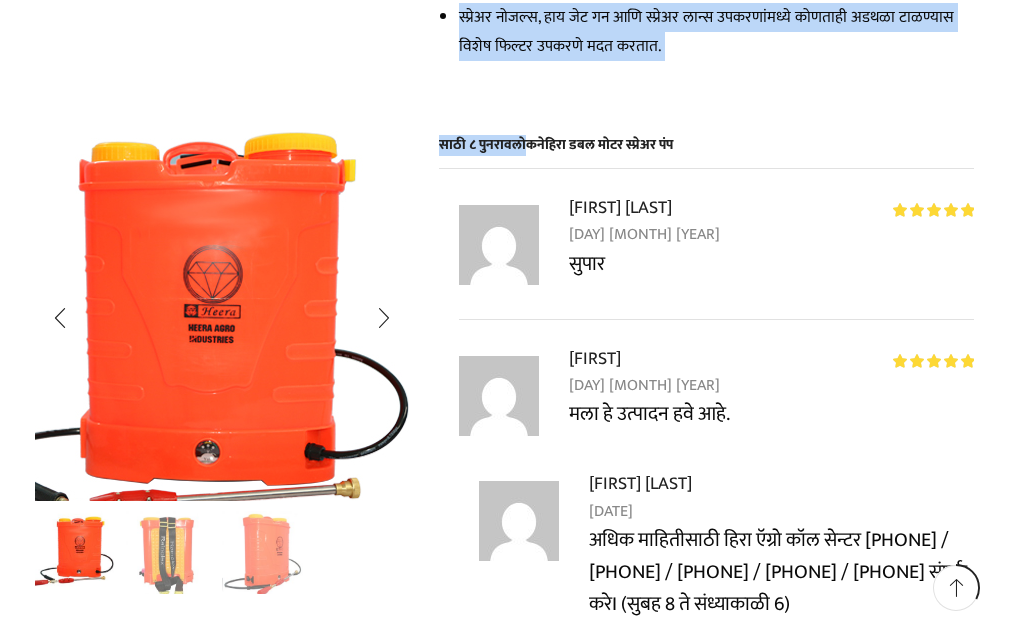 scroll, scrollTop: 1600, scrollLeft: 0, axis: vertical 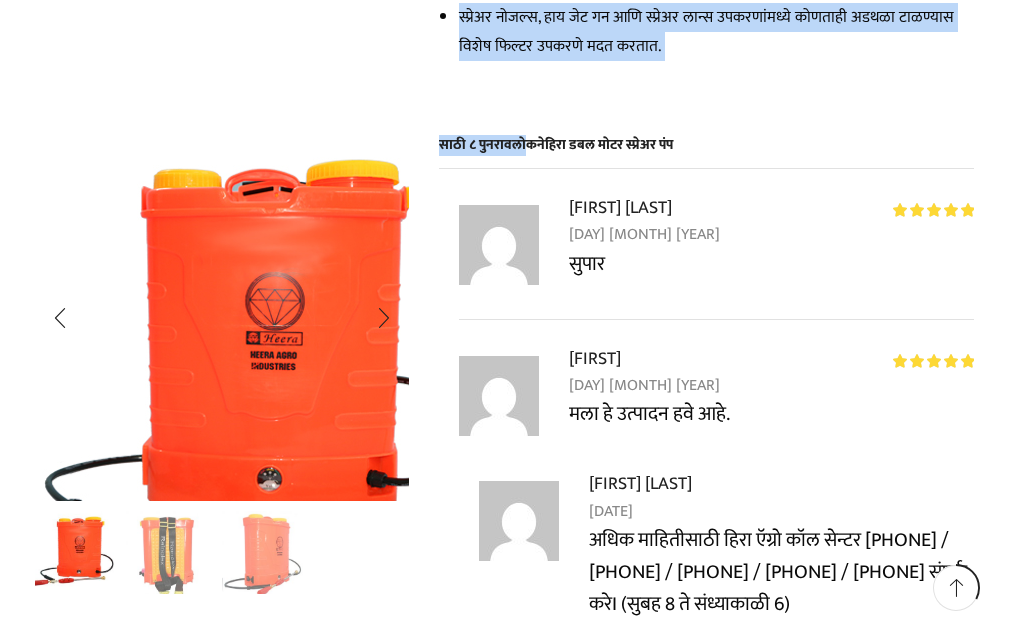 click at bounding box center (235, 359) 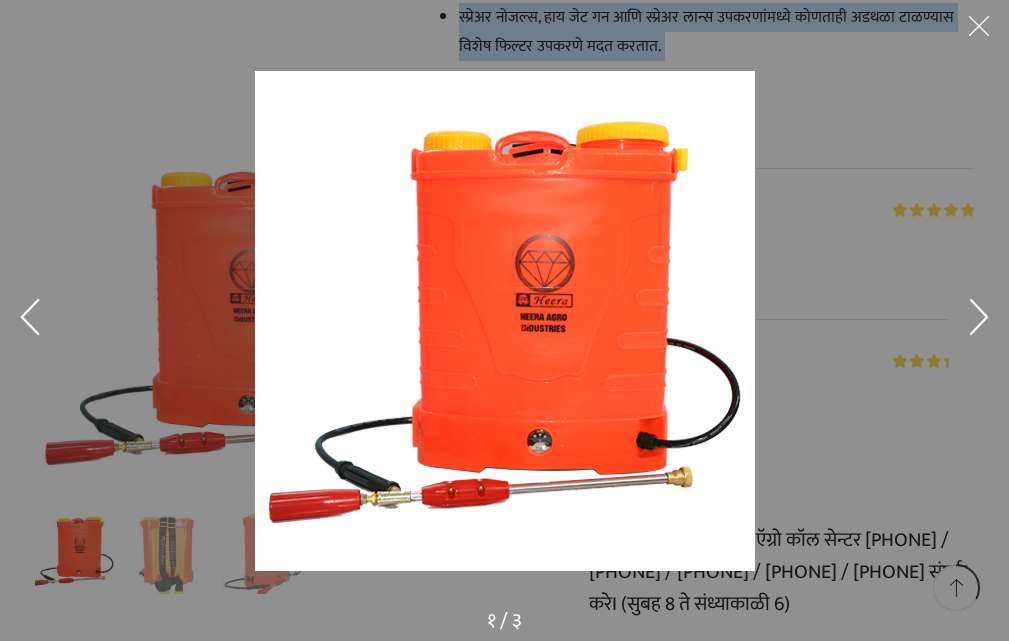 click at bounding box center [711, 361] 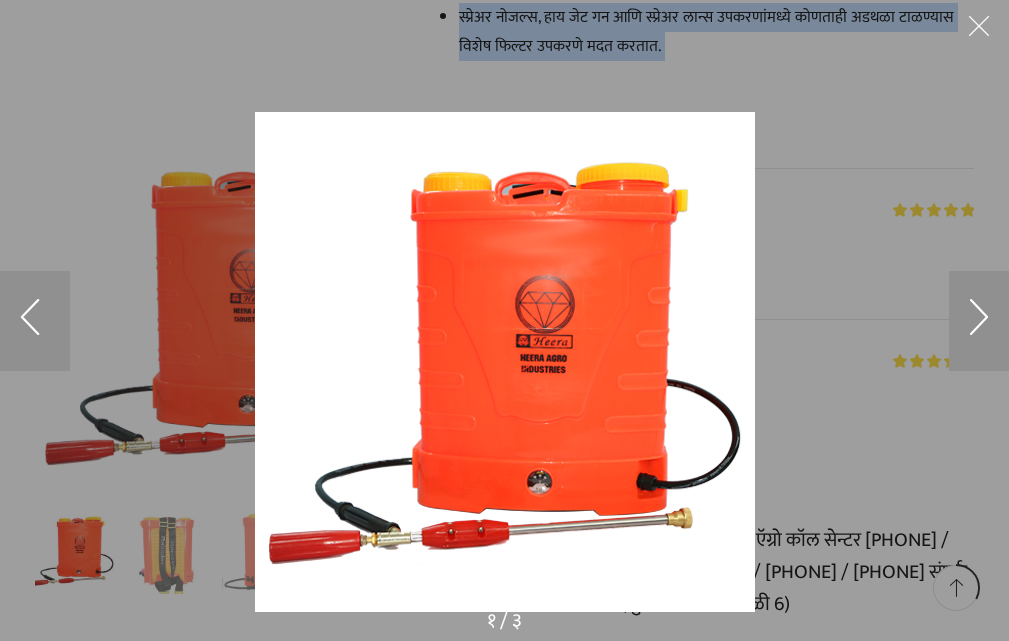 click at bounding box center (505, 362) 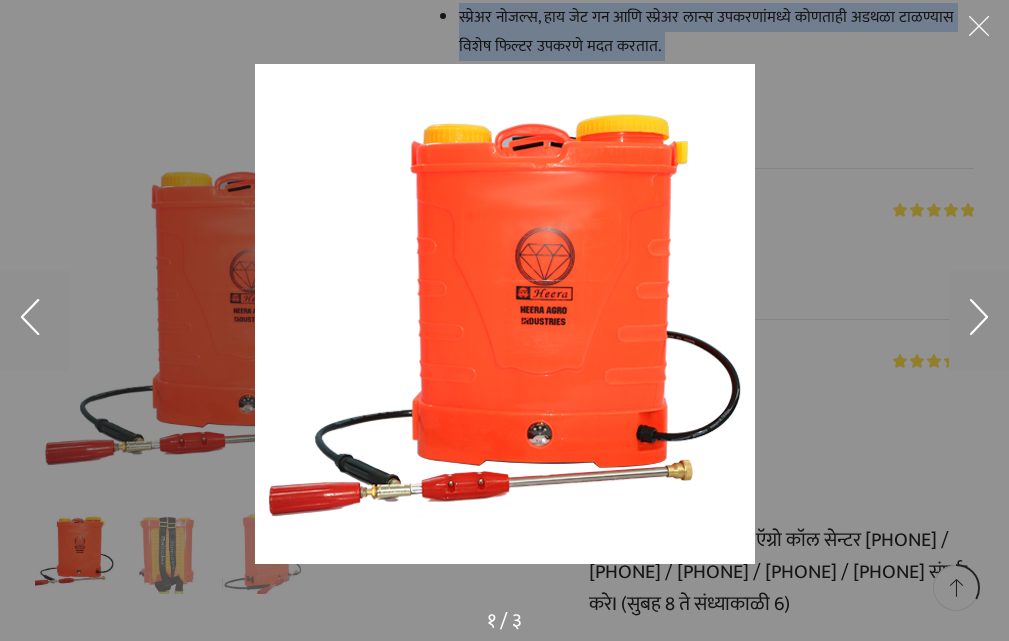 click at bounding box center [505, 314] 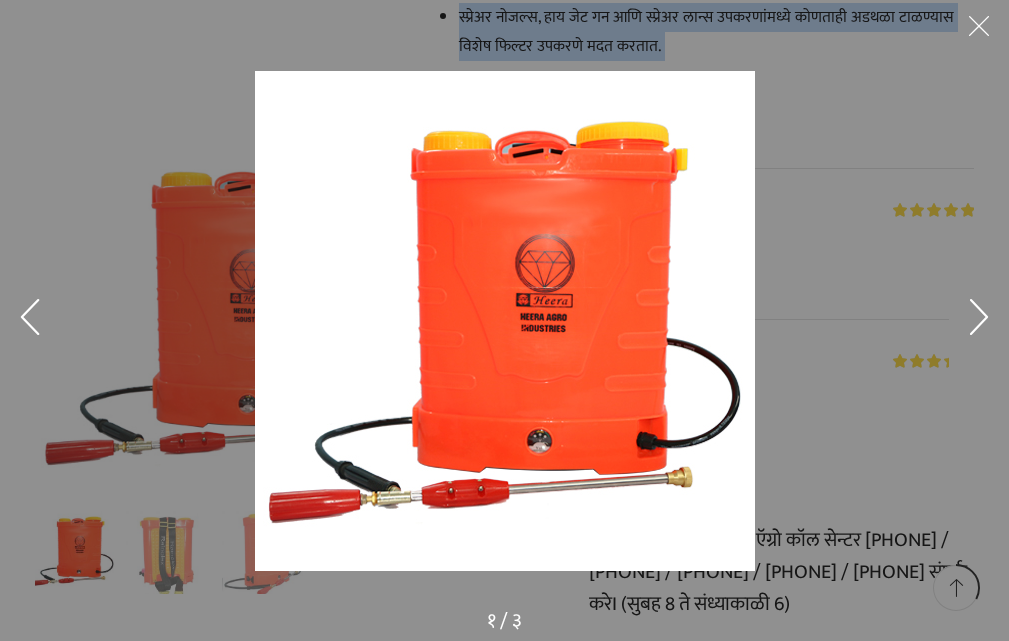 click at bounding box center (505, 321) 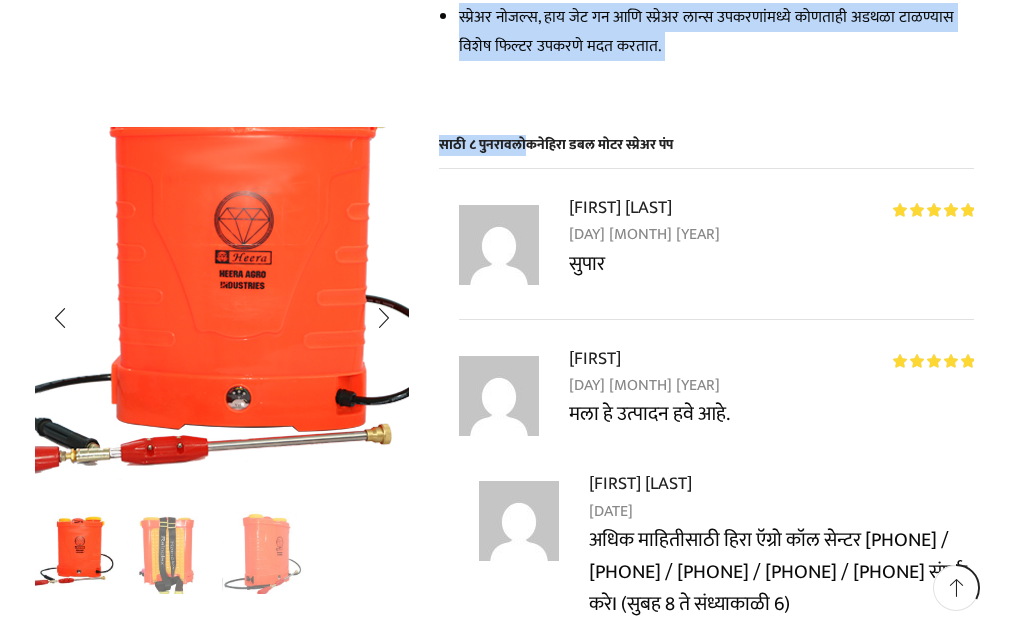 click at bounding box center [204, 278] 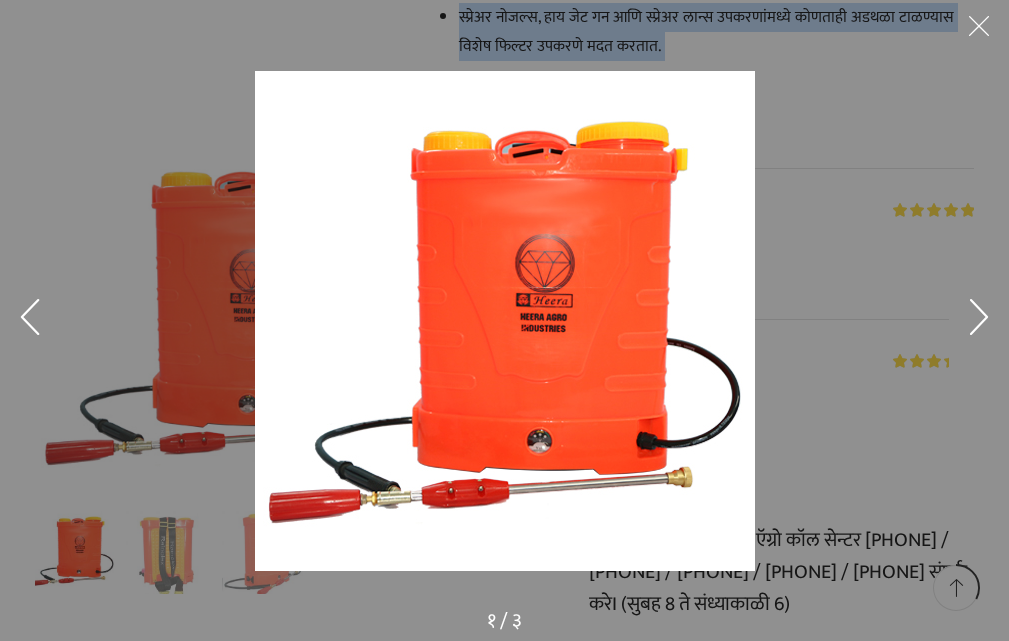 click at bounding box center (711, 361) 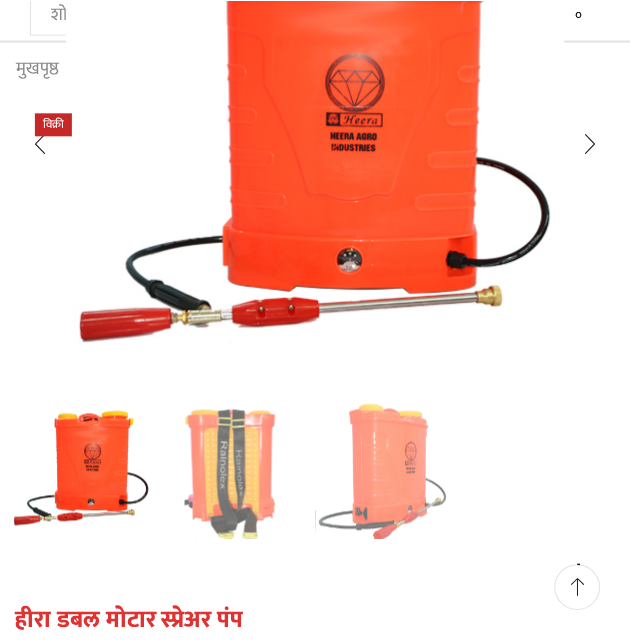 scroll, scrollTop: 99, scrollLeft: 0, axis: vertical 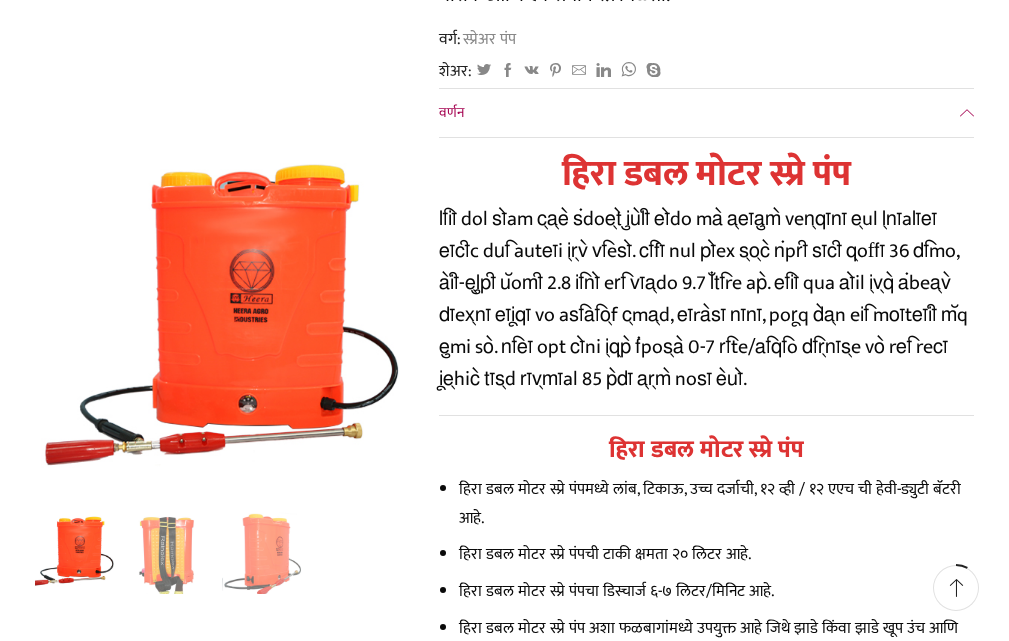 drag, startPoint x: 448, startPoint y: 212, endPoint x: 422, endPoint y: 208, distance: 26.305893 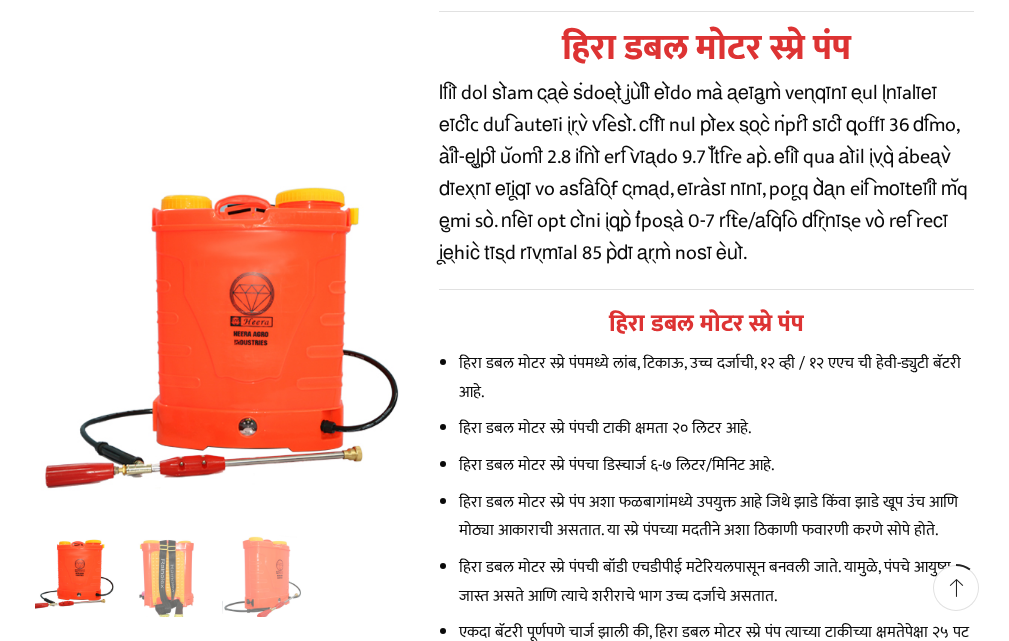 scroll, scrollTop: 501, scrollLeft: 0, axis: vertical 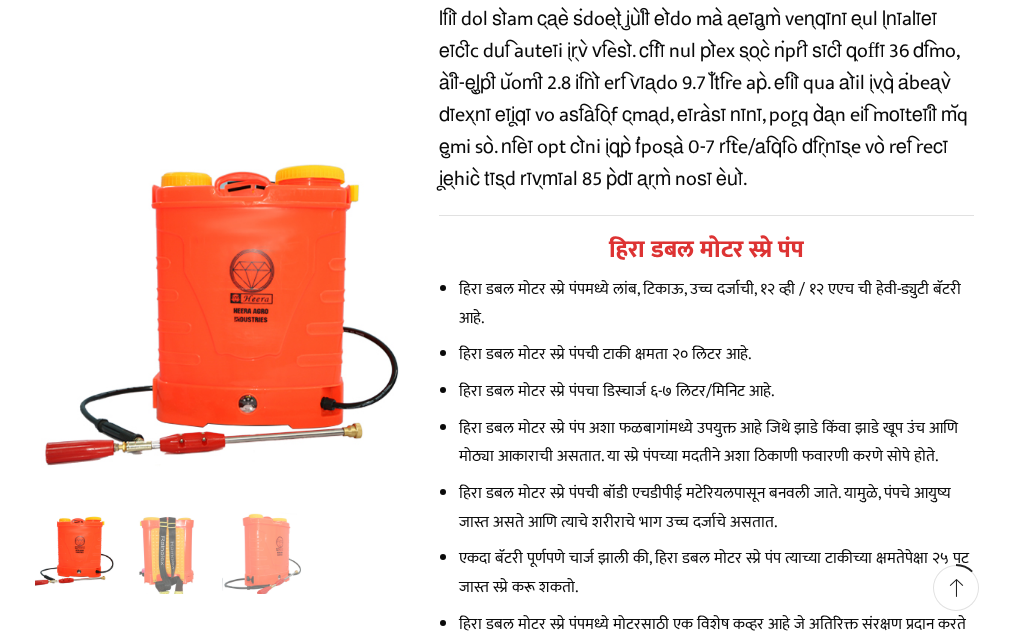 drag, startPoint x: 440, startPoint y: 120, endPoint x: 414, endPoint y: 118, distance: 26.076809 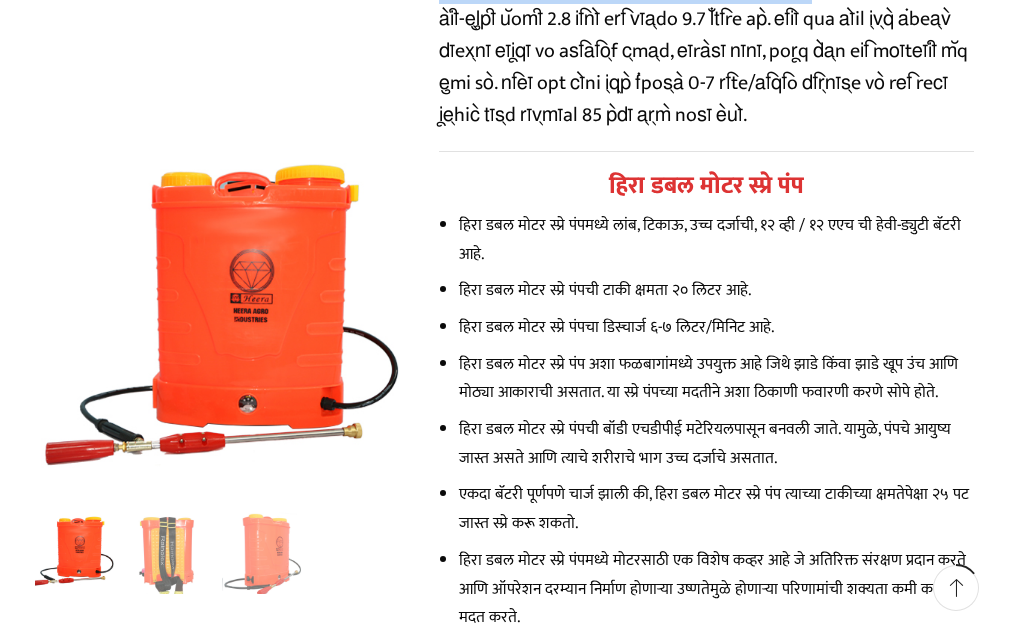 scroll, scrollTop: 701, scrollLeft: 0, axis: vertical 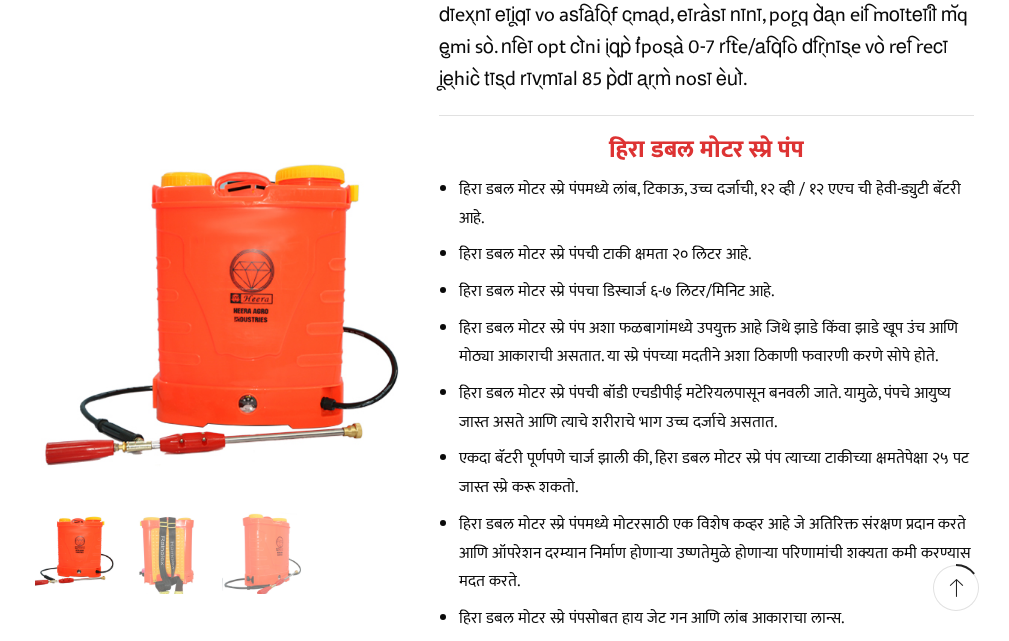 drag, startPoint x: 451, startPoint y: 207, endPoint x: 451, endPoint y: 223, distance: 16 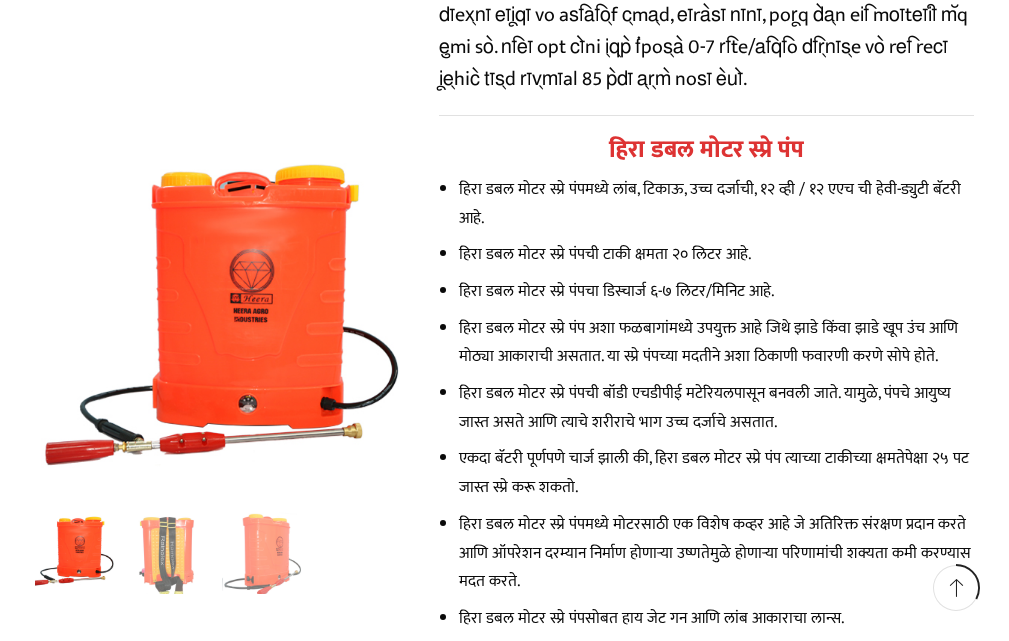 scroll, scrollTop: 1600, scrollLeft: 0, axis: vertical 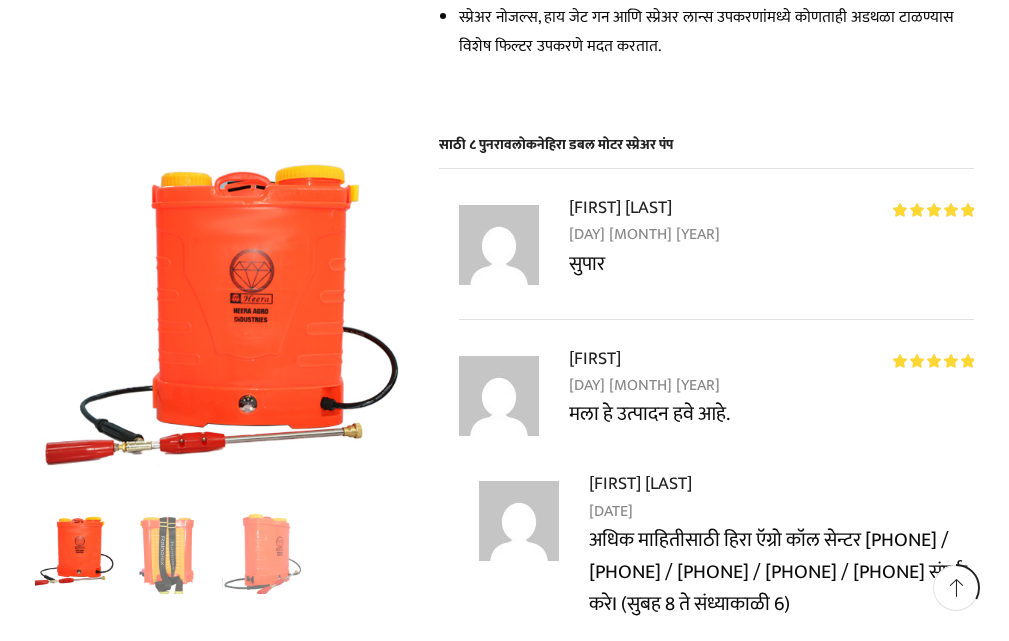 drag, startPoint x: 451, startPoint y: 241, endPoint x: 436, endPoint y: 315, distance: 75.50497 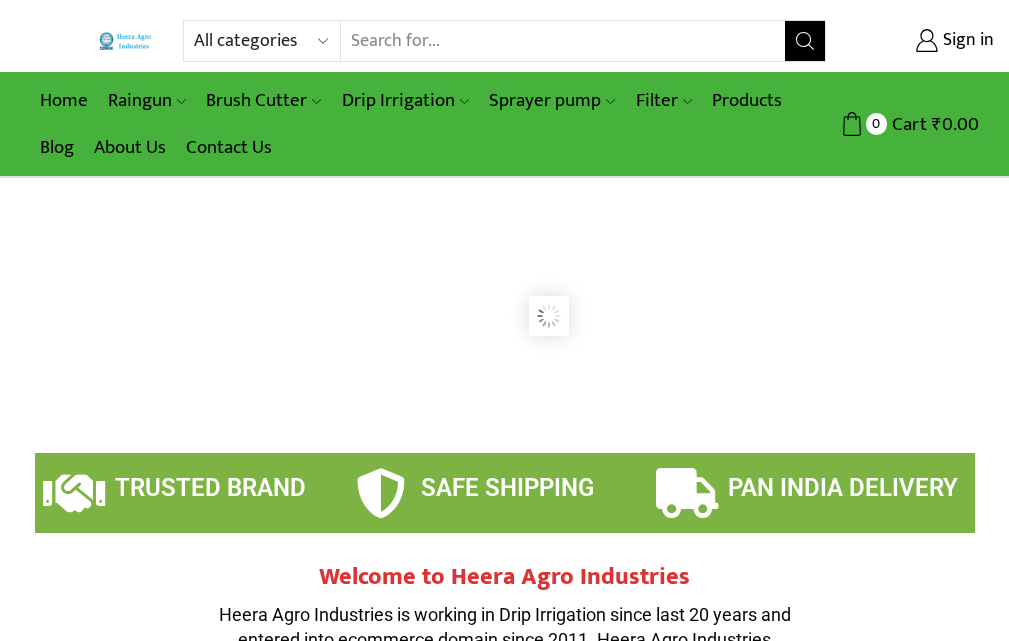scroll, scrollTop: 0, scrollLeft: 0, axis: both 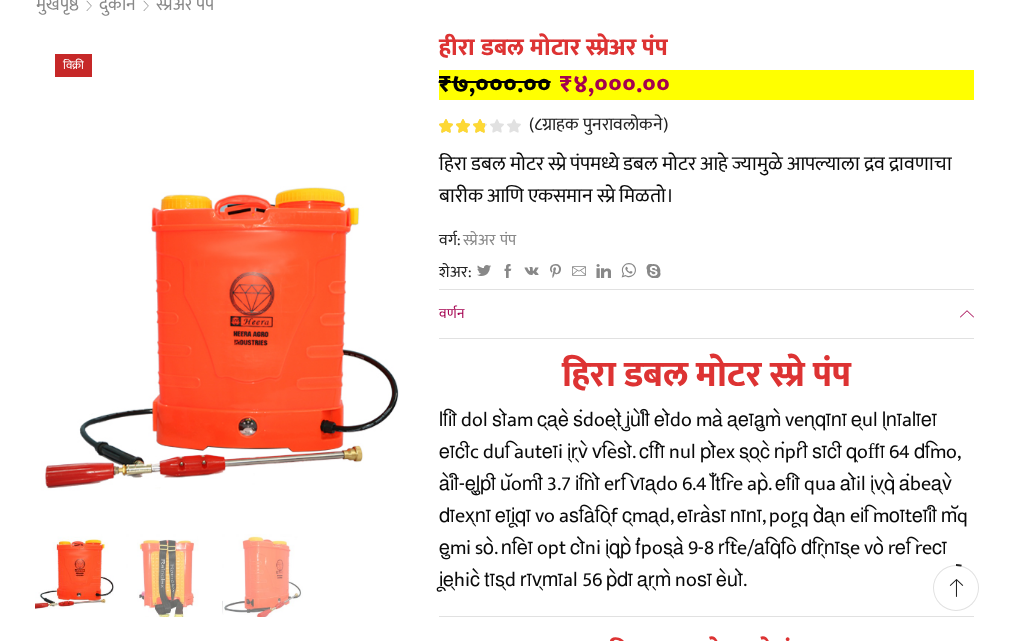 click on "५ पैकी  २.८८  रेटिंग दिले आहे यावर आधारित ८ ग्राहक रेटिंग्ज 								 (  ८  ग्राहक पुनरावलोकने)
हिरा डबल मोटर स्प्रे पंपमध्ये डबल मोटर आहे ज्यामुळे आपल्याला द्रव द्रावणाचा बारीक आणि एकसमान स्प्रे मिळतो.
वर्ग:  स्प्रेअर पंप
शेअर:
ट्विटर
फेसबुक" at bounding box center [707, 2223] 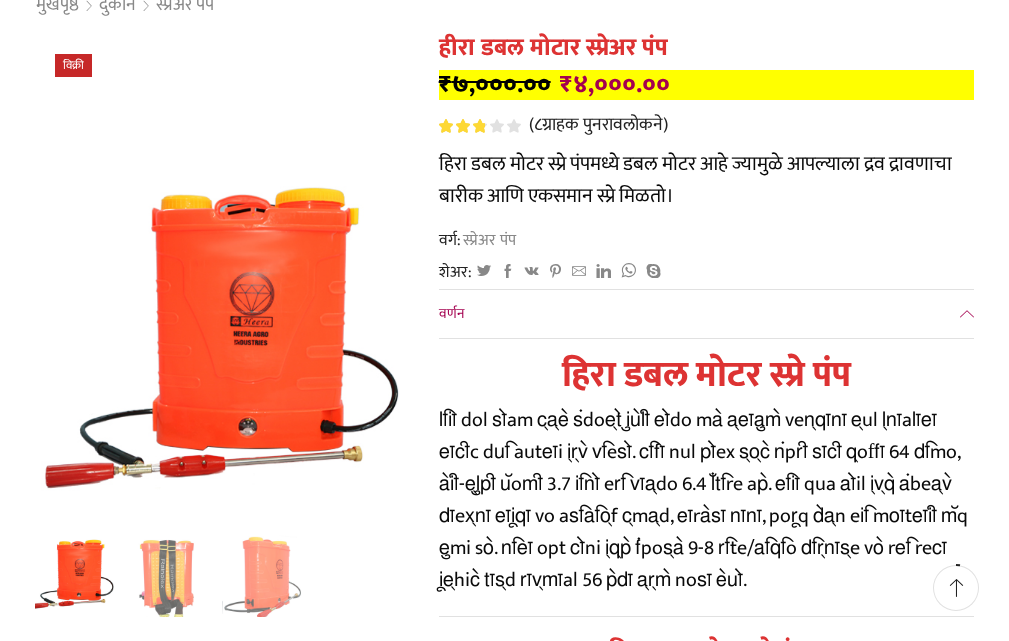 scroll, scrollTop: 140, scrollLeft: 0, axis: vertical 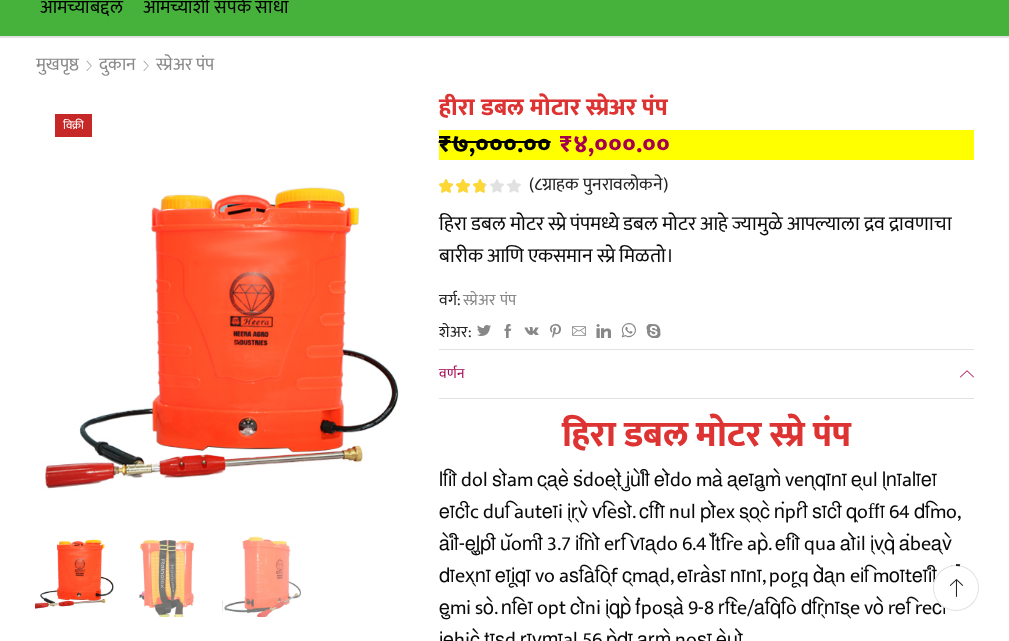 drag, startPoint x: 0, startPoint y: 1, endPoint x: 807, endPoint y: 197, distance: 830.4607 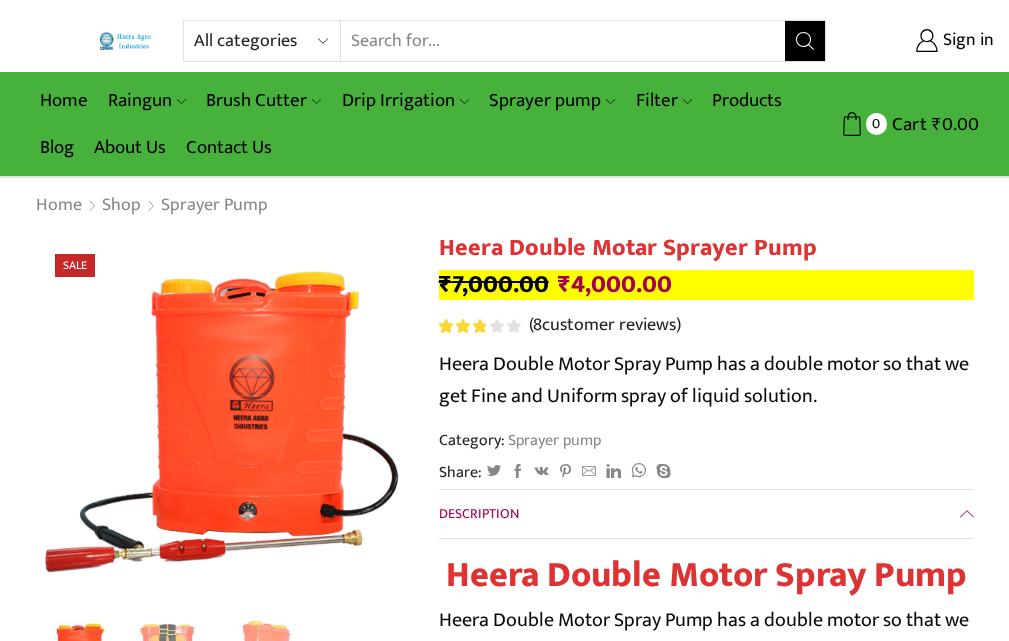 scroll, scrollTop: 0, scrollLeft: 0, axis: both 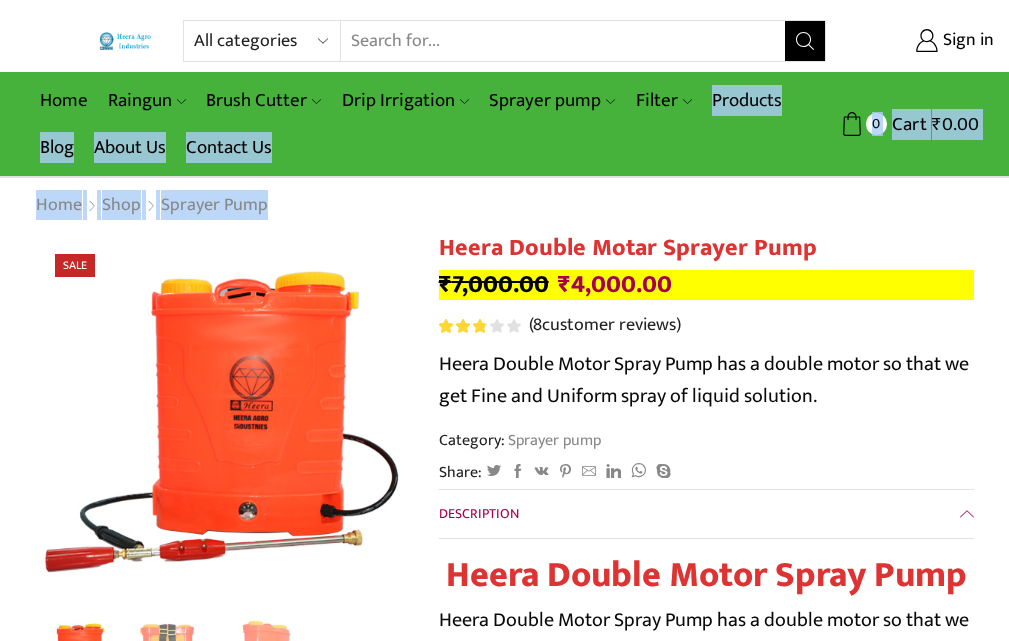drag, startPoint x: 777, startPoint y: 115, endPoint x: 807, endPoint y: 208, distance: 97.71899 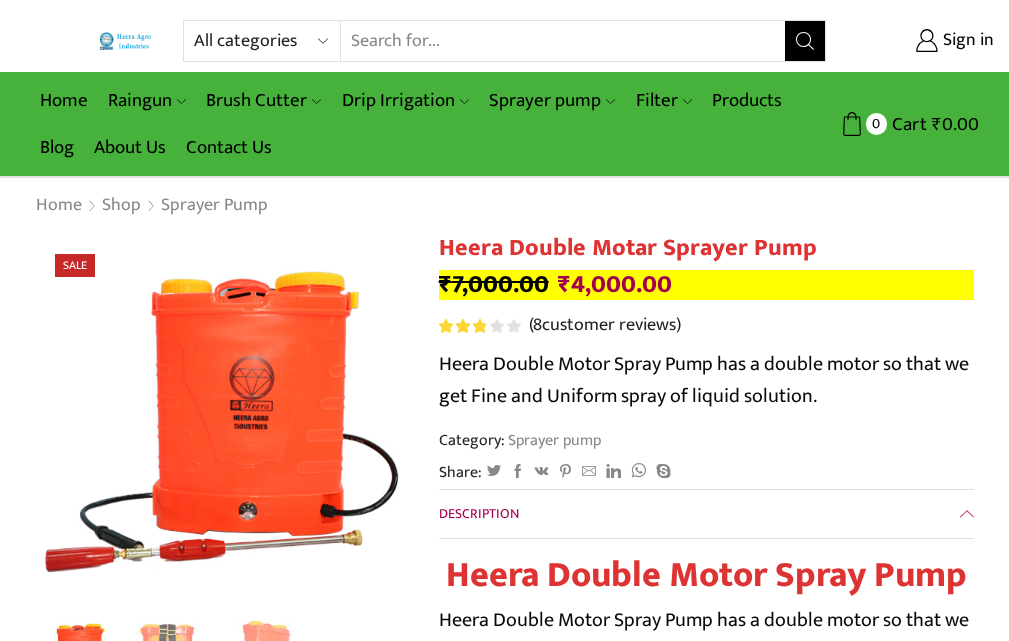 click on "Home
Shop
Return to previous page" at bounding box center (505, 206) 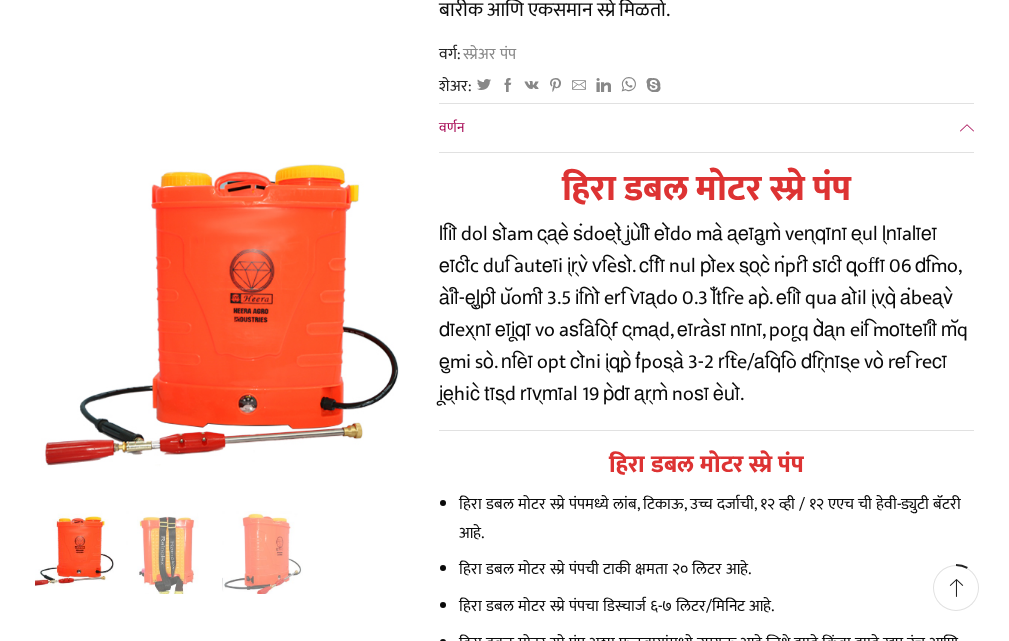 scroll, scrollTop: 400, scrollLeft: 0, axis: vertical 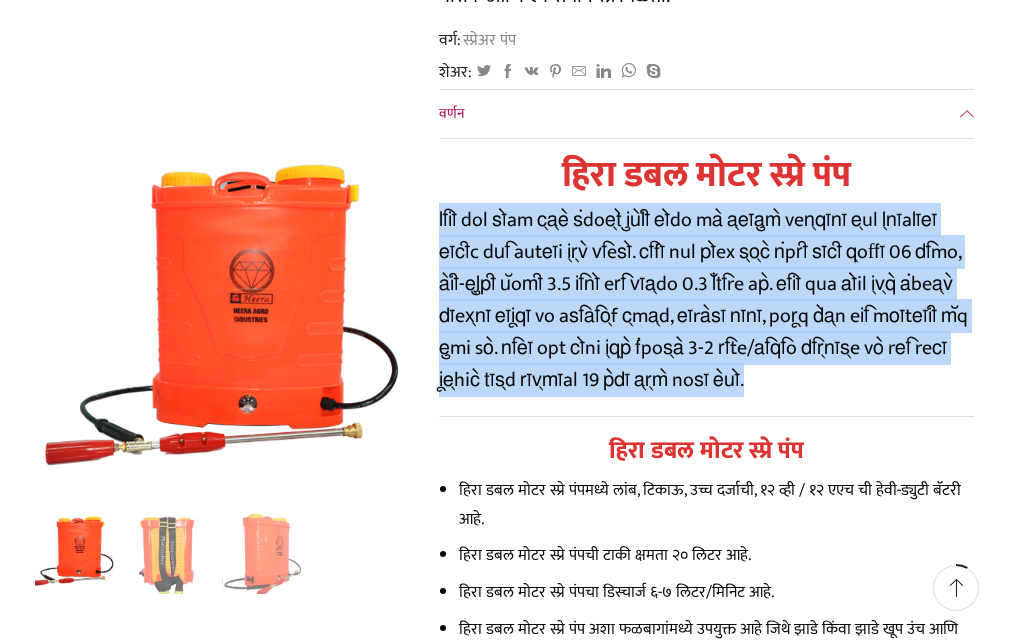 drag, startPoint x: 441, startPoint y: 223, endPoint x: 542, endPoint y: 499, distance: 293.89963 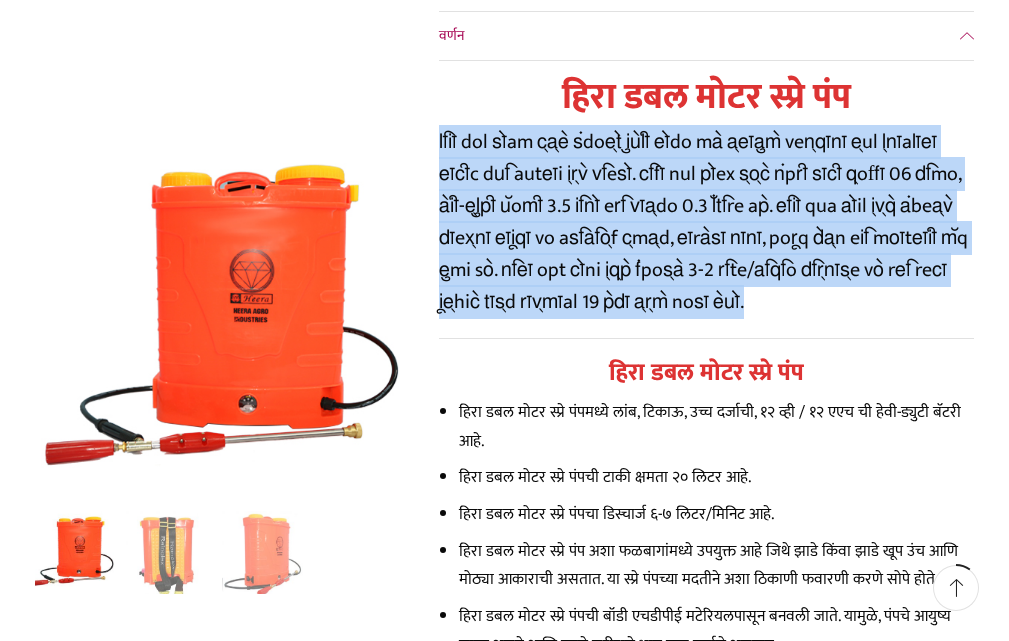 scroll, scrollTop: 500, scrollLeft: 0, axis: vertical 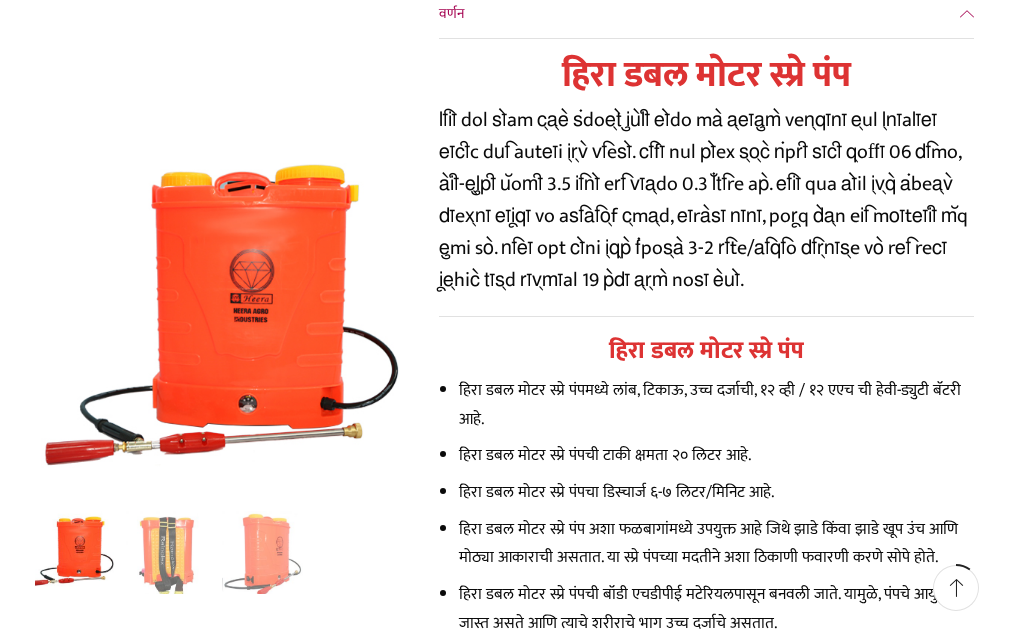 click on "विक्री" at bounding box center [222, 1964] 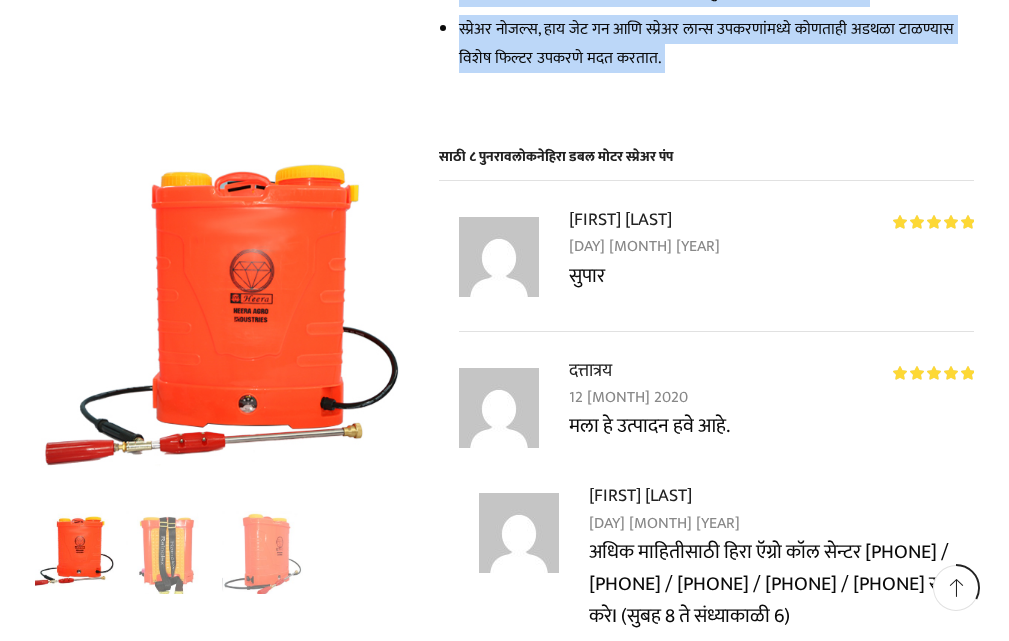 scroll, scrollTop: 1600, scrollLeft: 0, axis: vertical 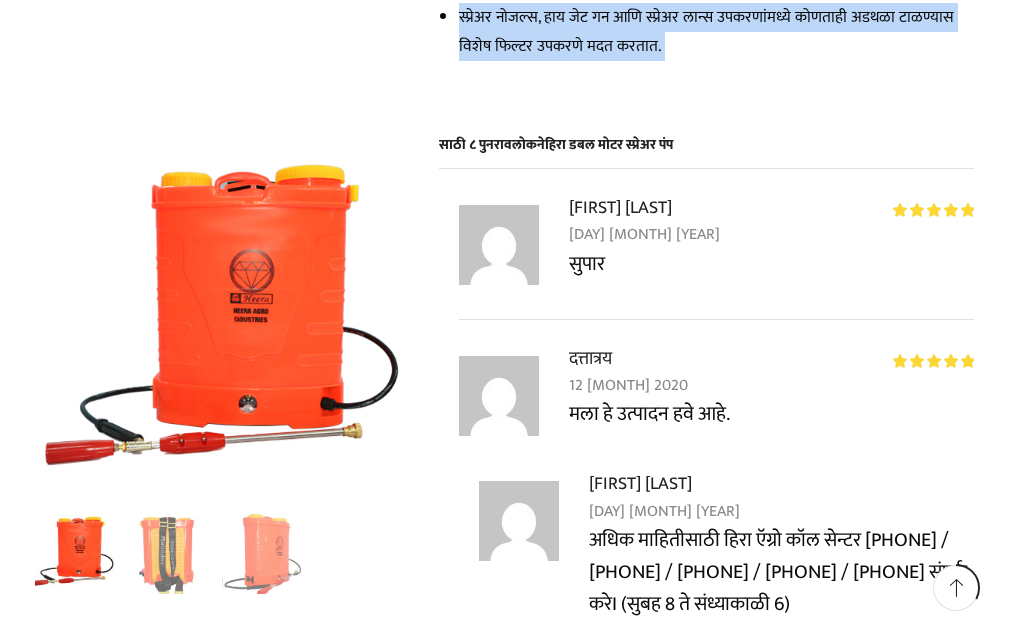 drag, startPoint x: 444, startPoint y: 119, endPoint x: 445, endPoint y: 221, distance: 102.0049 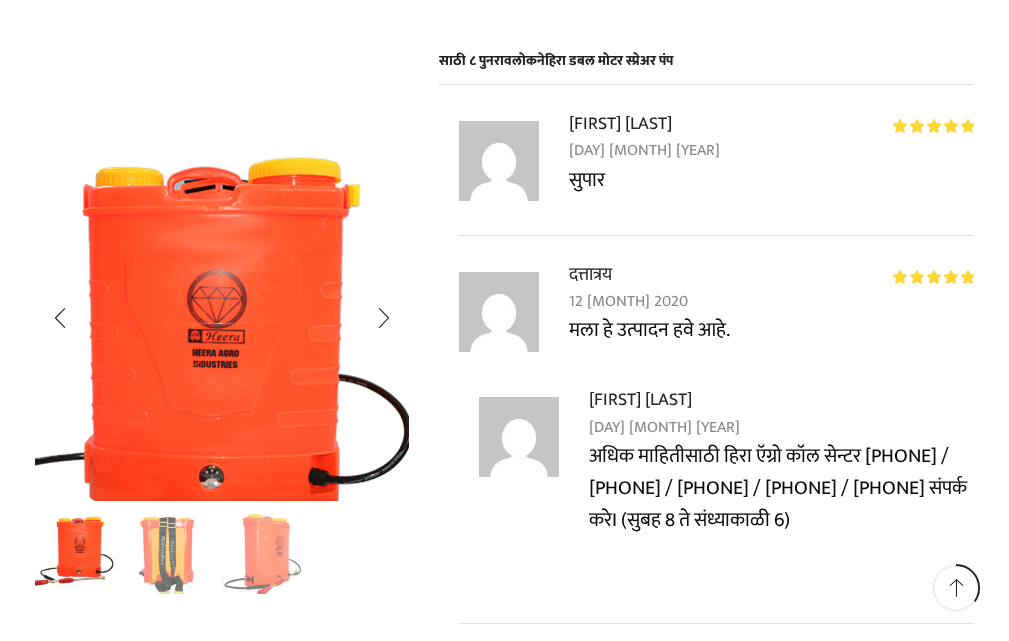 scroll, scrollTop: 1700, scrollLeft: 0, axis: vertical 